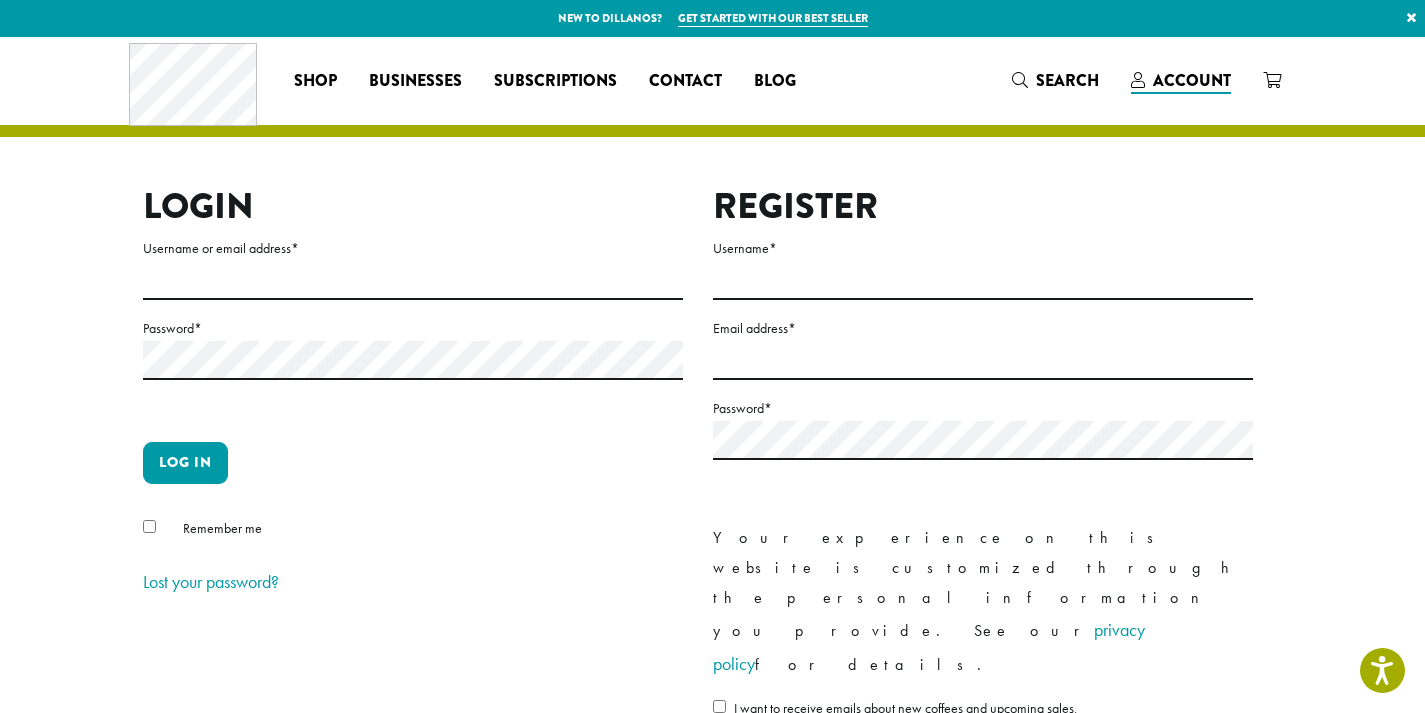 scroll, scrollTop: 0, scrollLeft: 0, axis: both 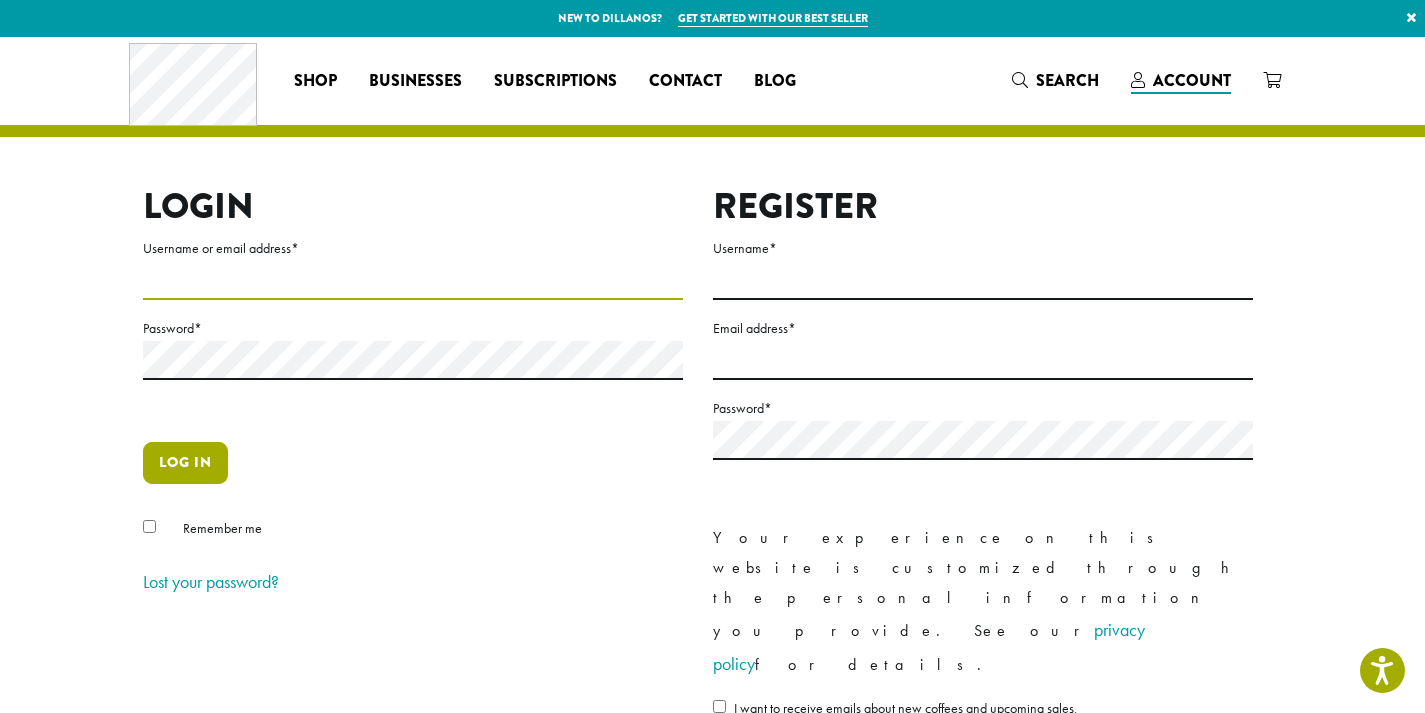 type on "**********" 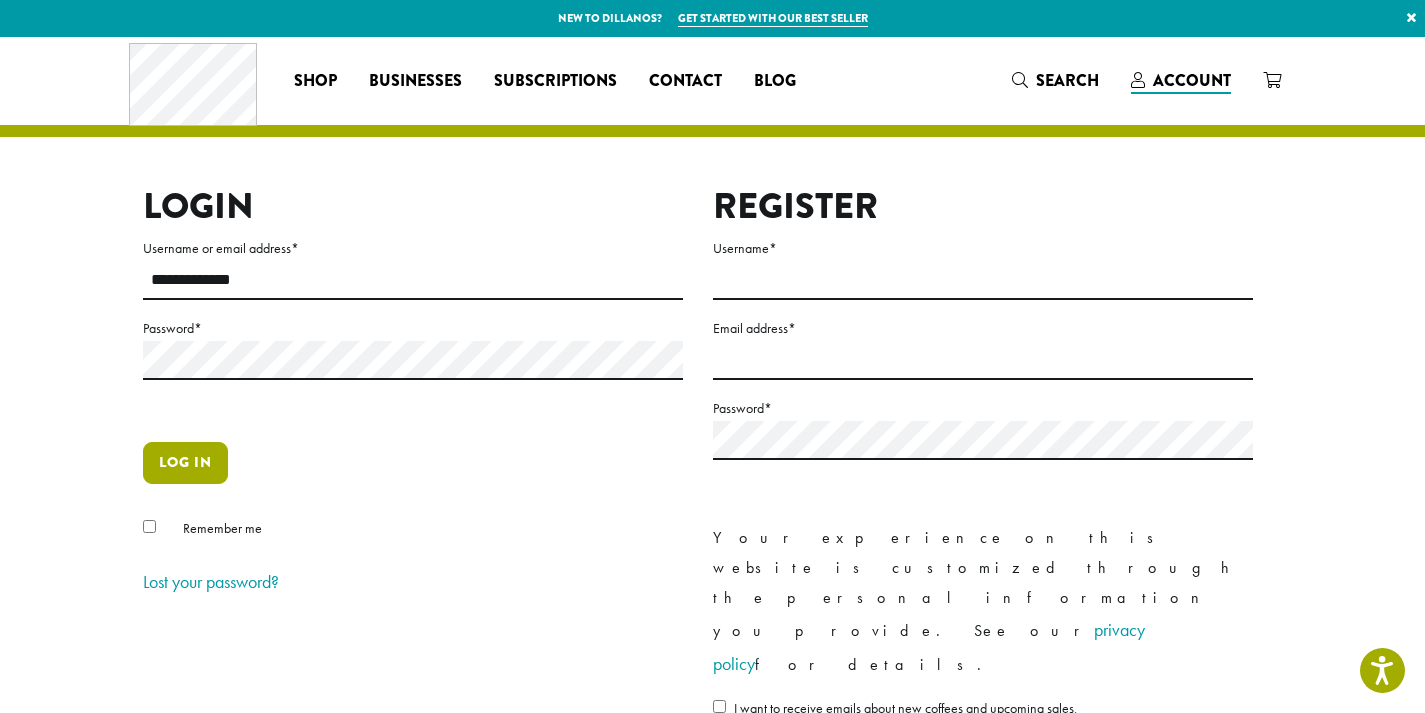 click on "Log in" at bounding box center [185, 463] 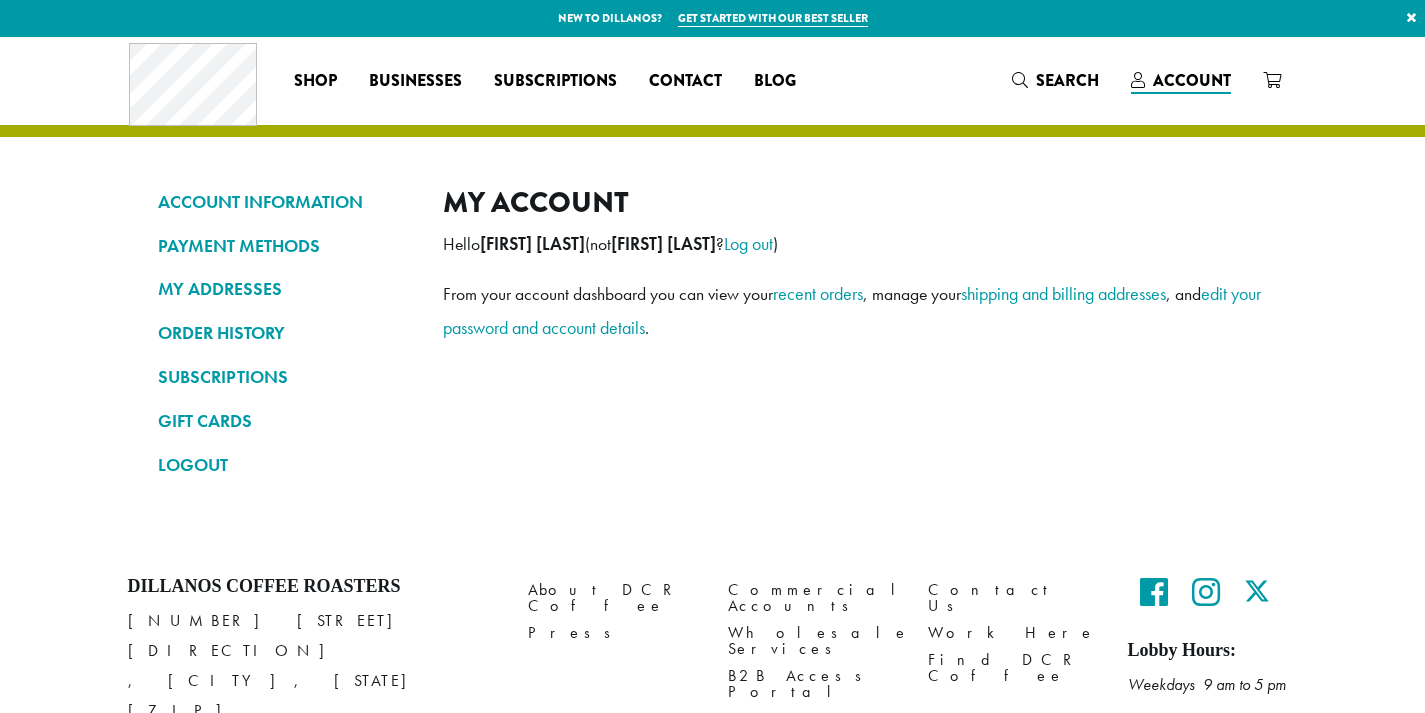 scroll, scrollTop: 0, scrollLeft: 0, axis: both 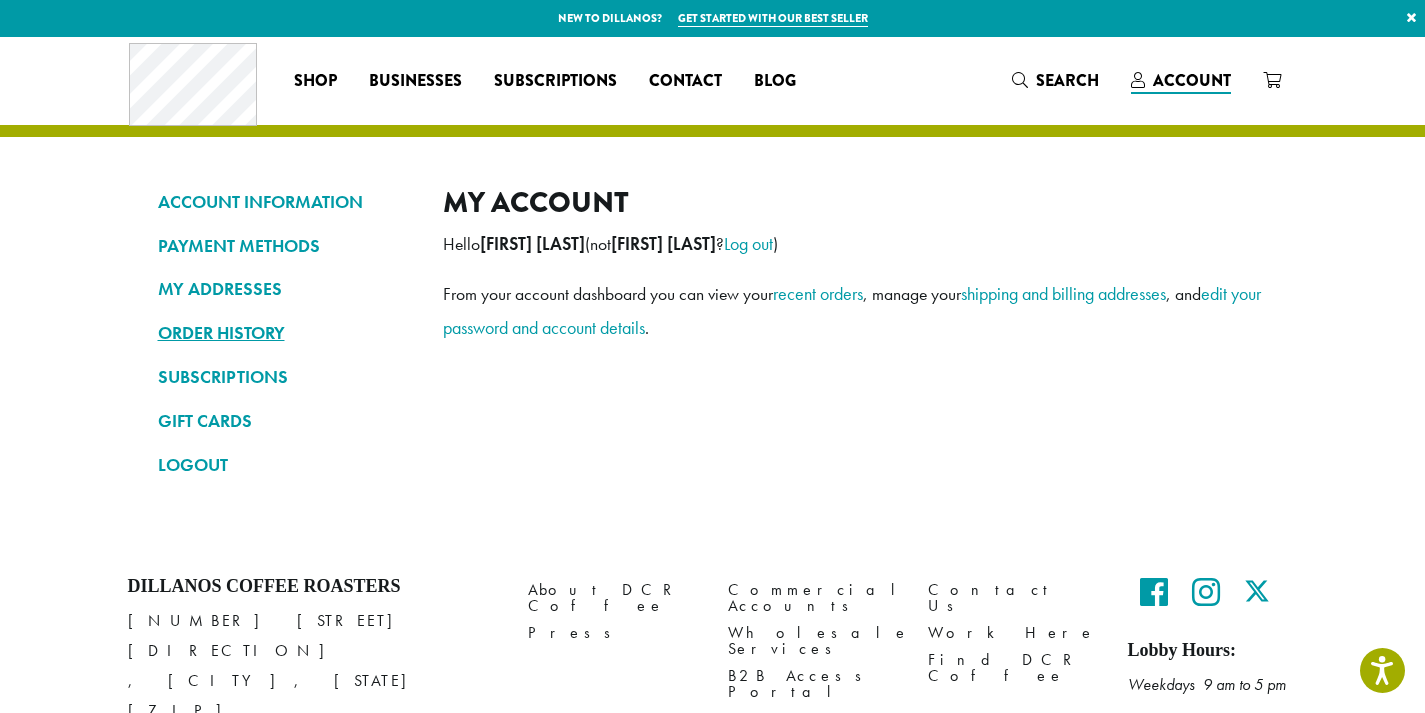 click on "ORDER HISTORY" at bounding box center (285, 333) 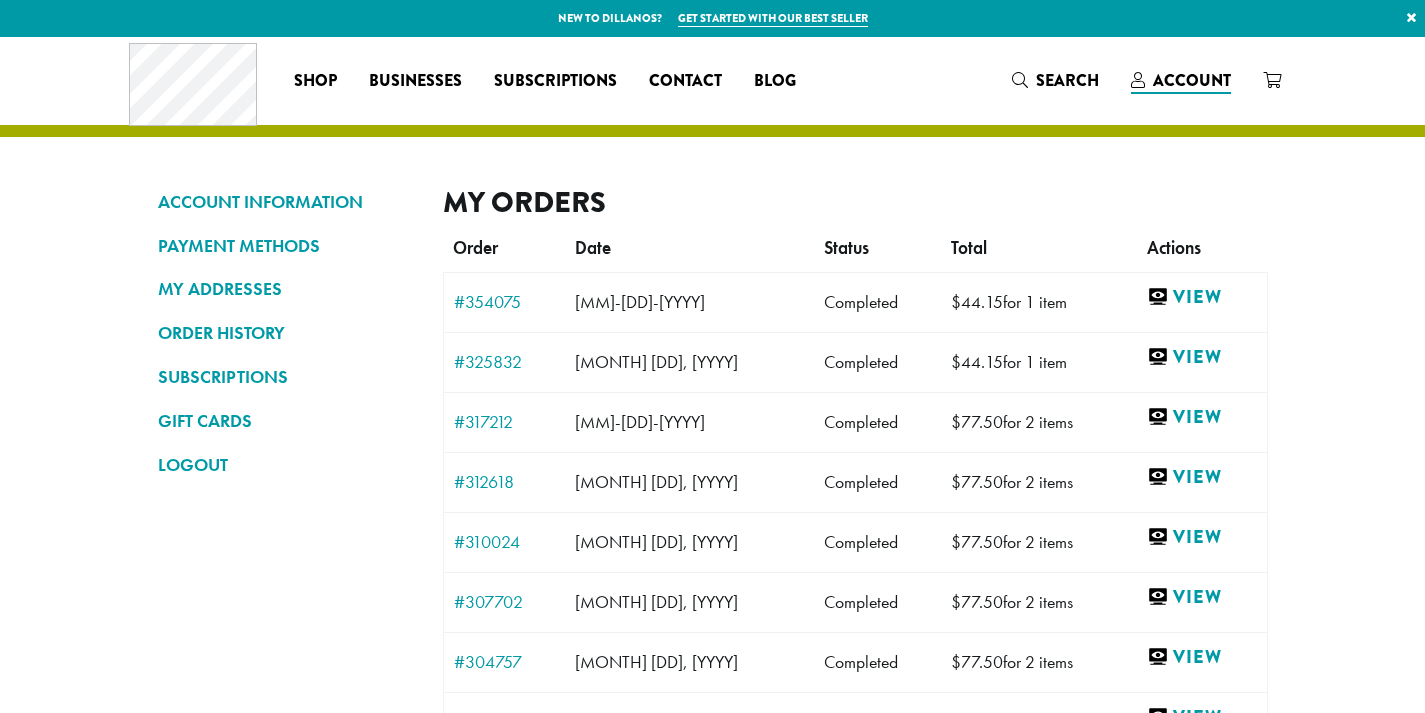 scroll, scrollTop: 0, scrollLeft: 0, axis: both 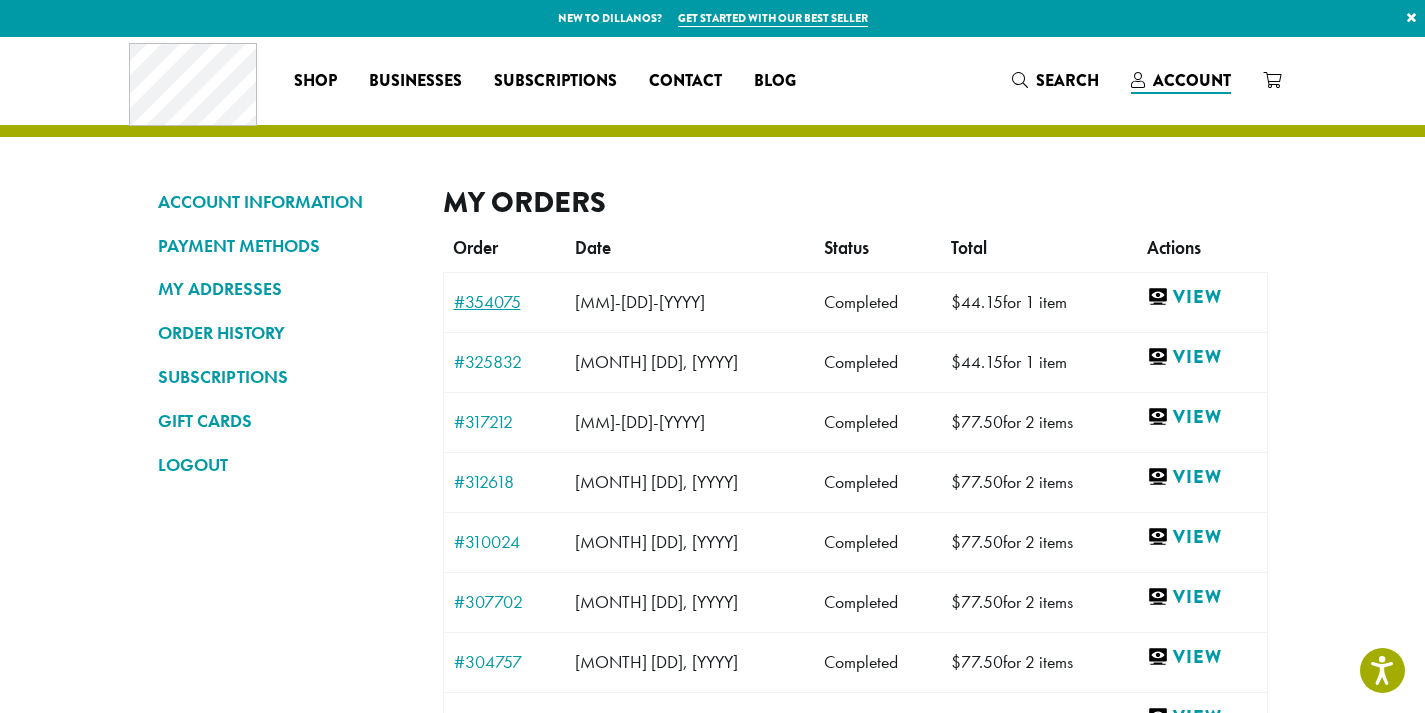 click on "#354075" at bounding box center (504, 302) 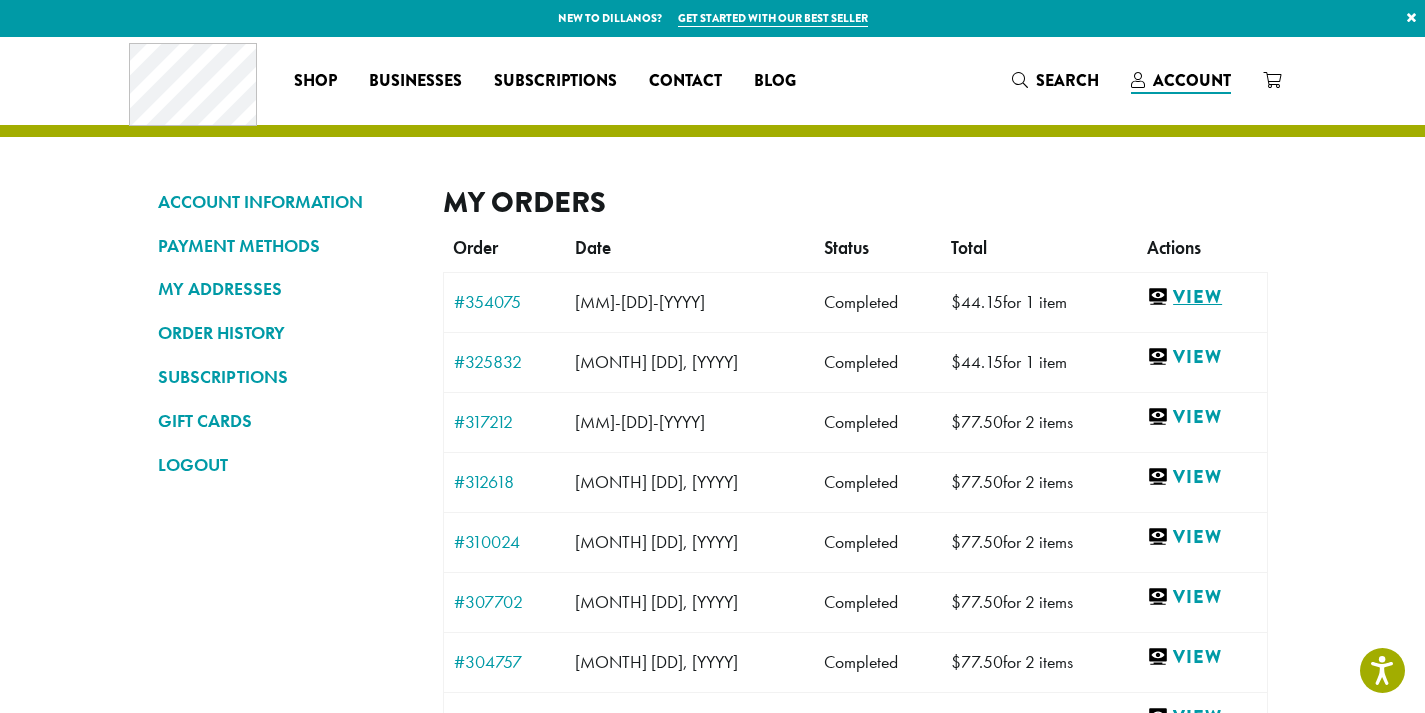 click on "View" at bounding box center [1201, 297] 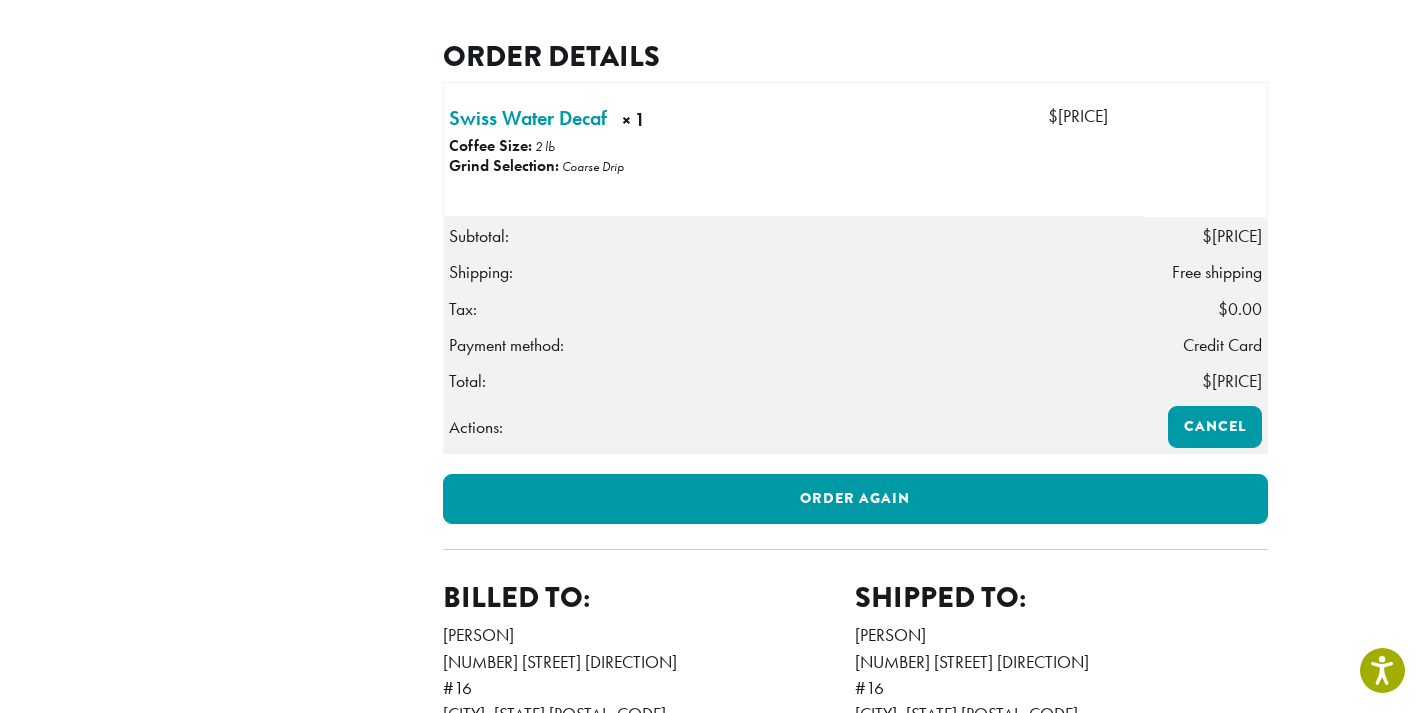 scroll, scrollTop: 600, scrollLeft: 0, axis: vertical 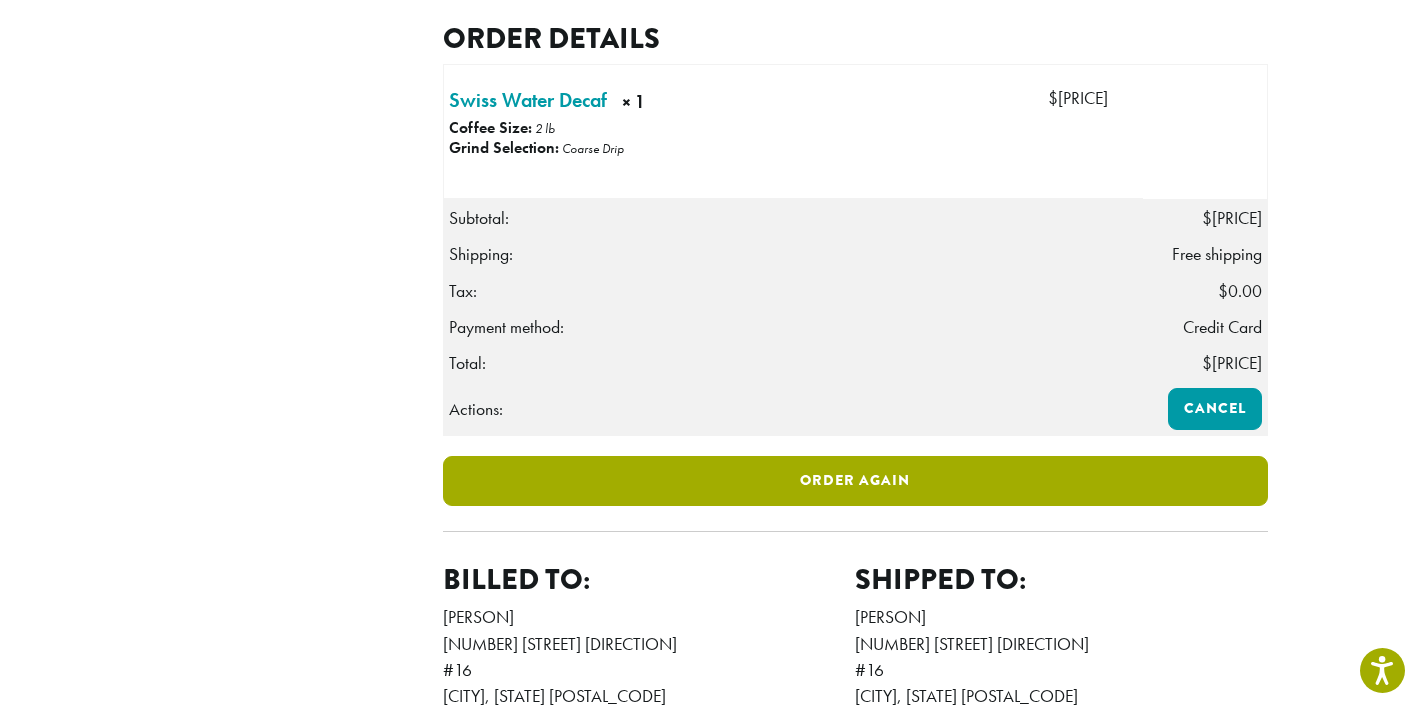 click on "Order again" at bounding box center [855, 415] 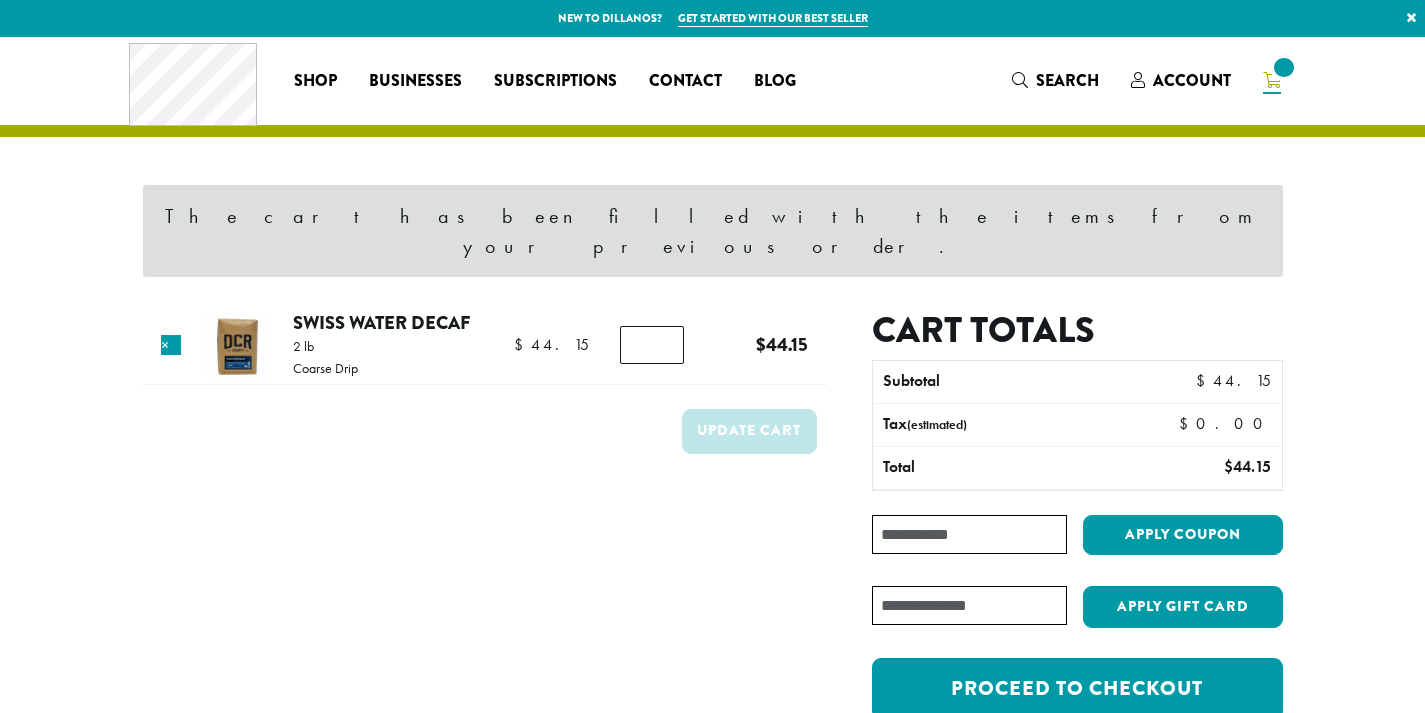 scroll, scrollTop: 0, scrollLeft: 0, axis: both 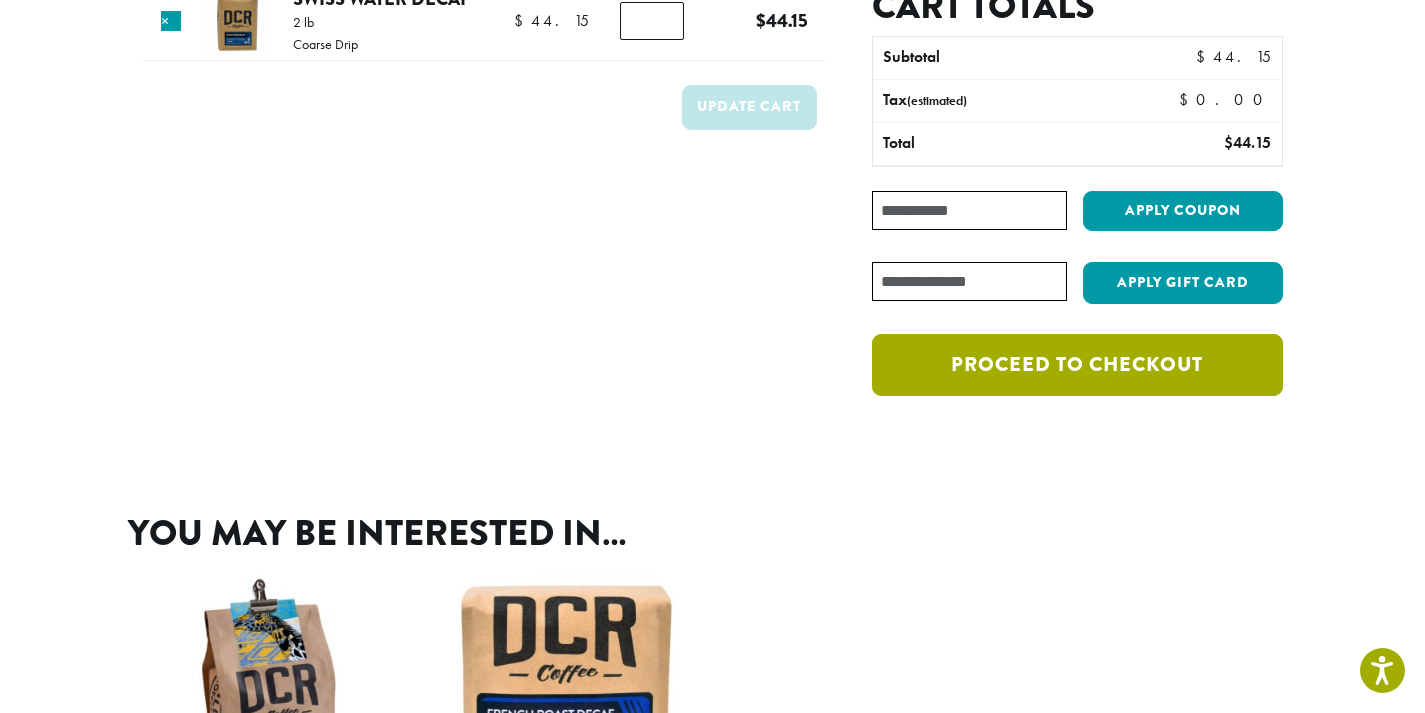 click on "Proceed to checkout" at bounding box center [1077, 365] 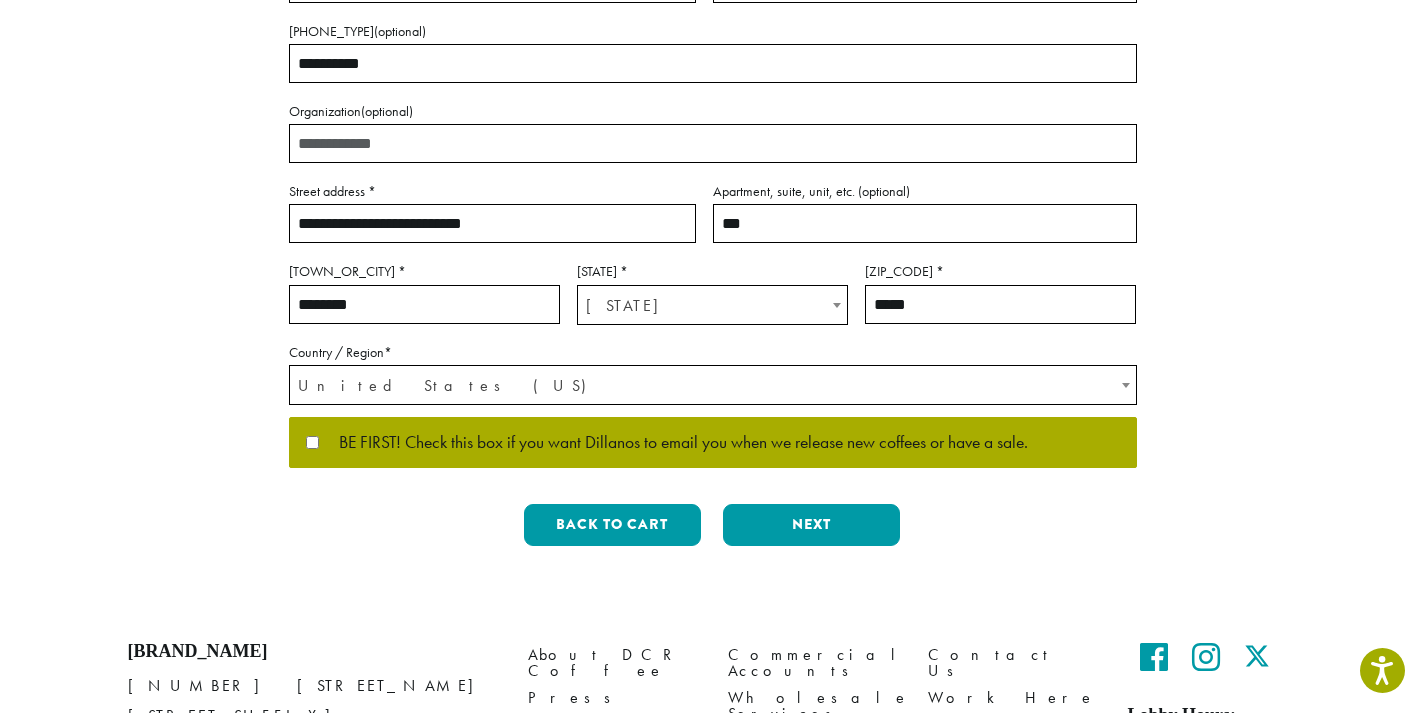 scroll, scrollTop: 486, scrollLeft: 0, axis: vertical 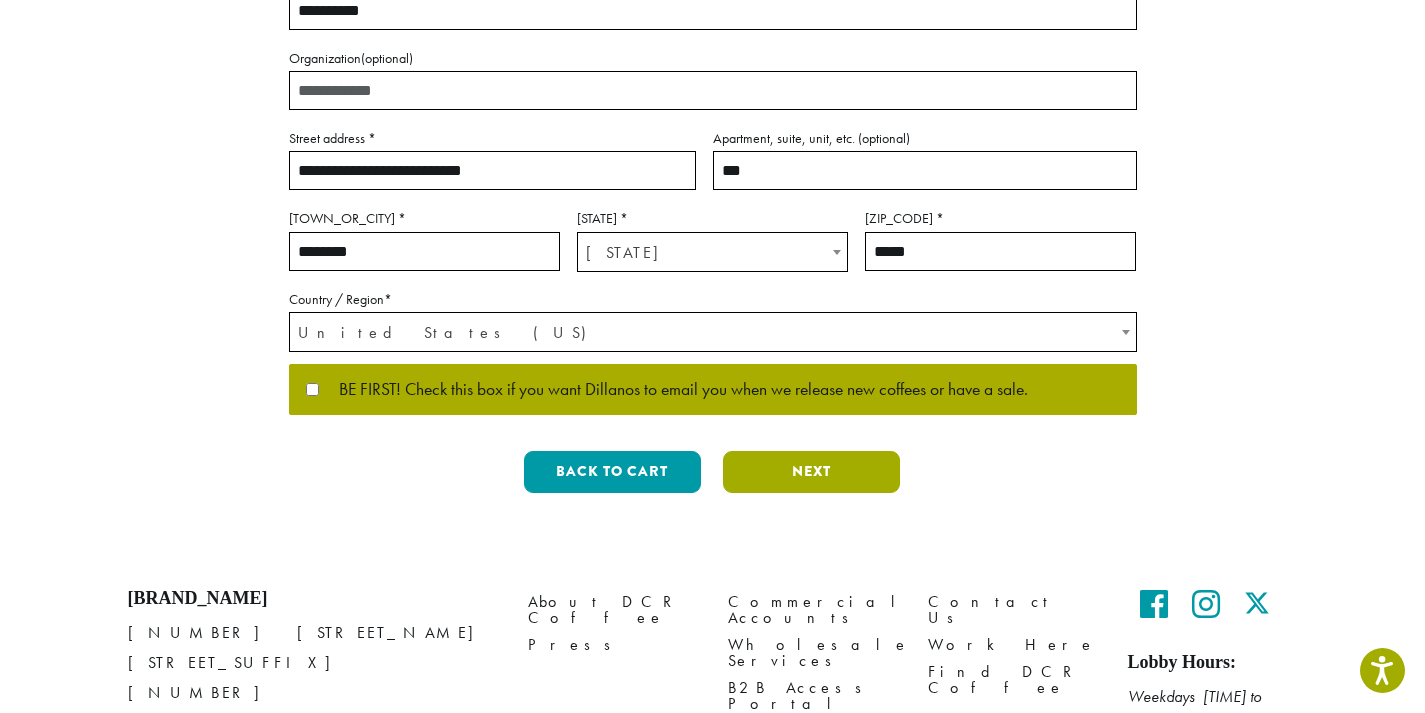 click on "Next" at bounding box center [811, 472] 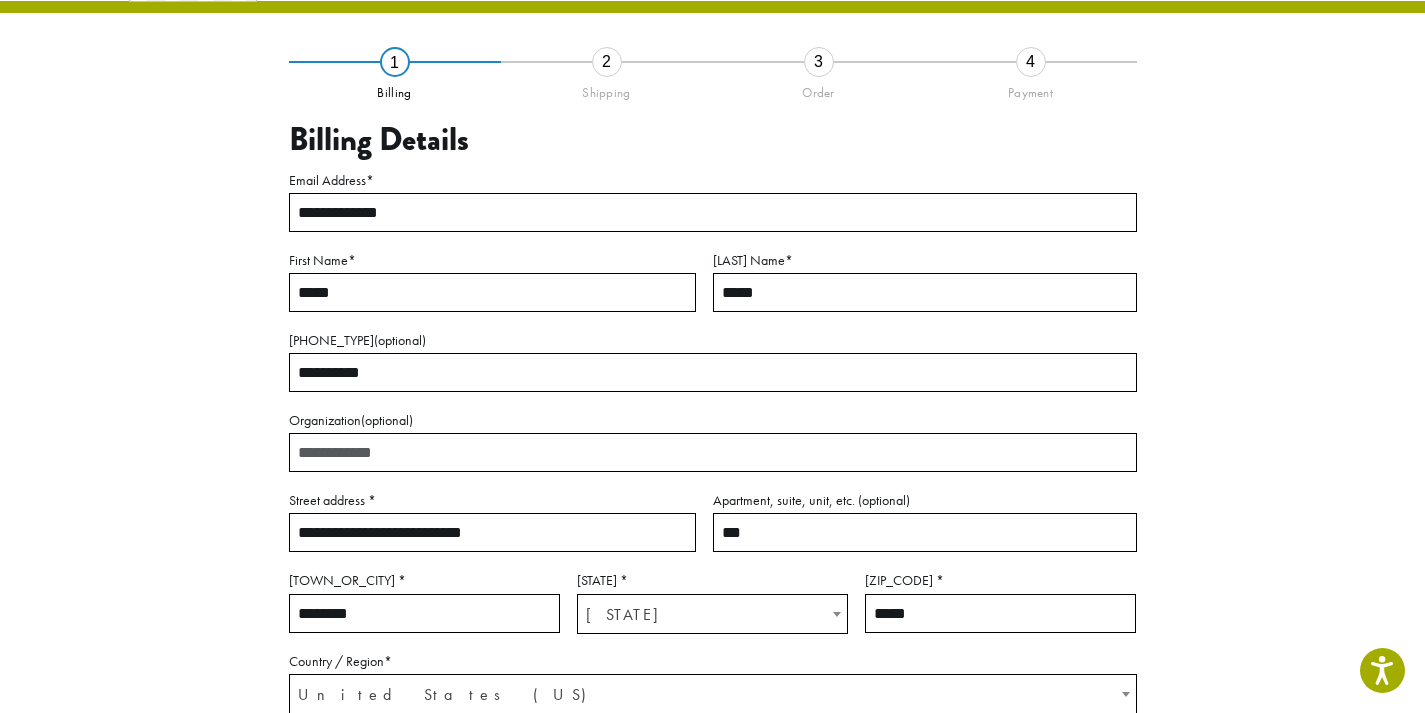 scroll, scrollTop: 115, scrollLeft: 0, axis: vertical 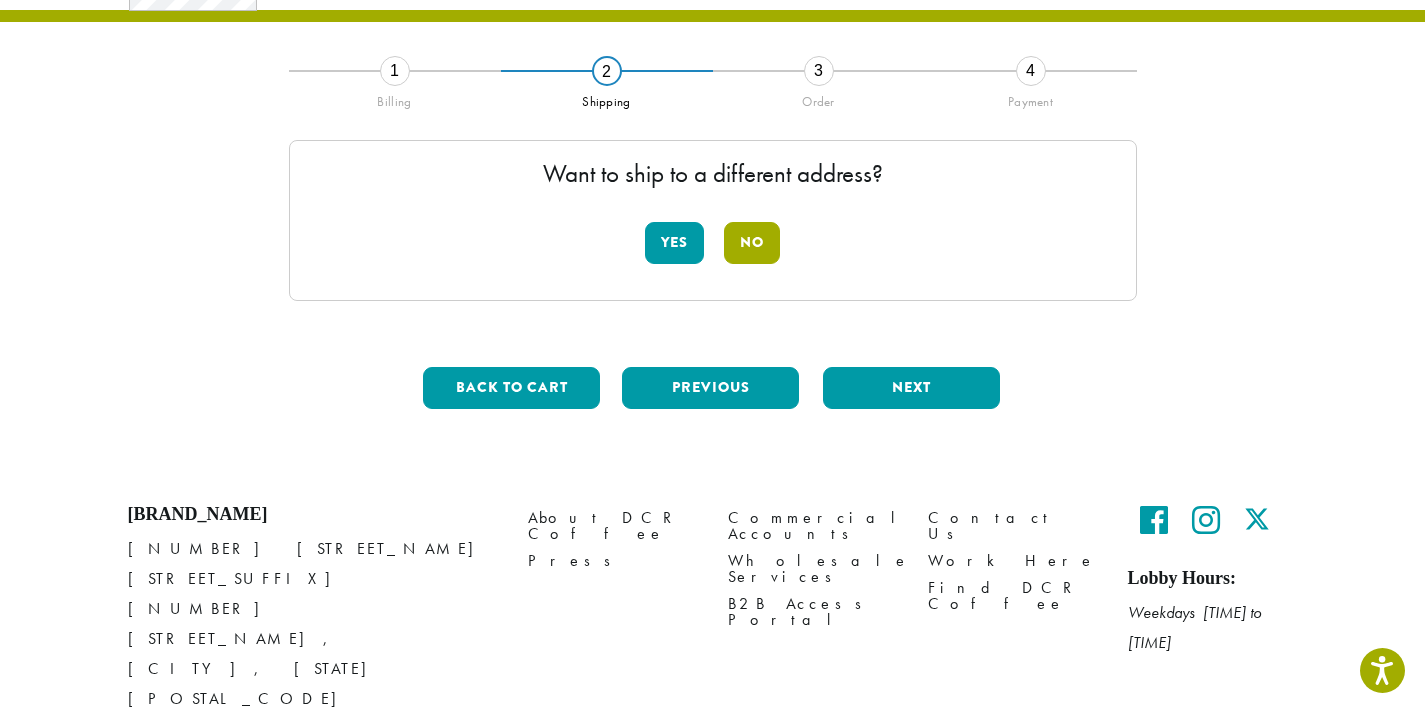 click on "No" at bounding box center (752, 243) 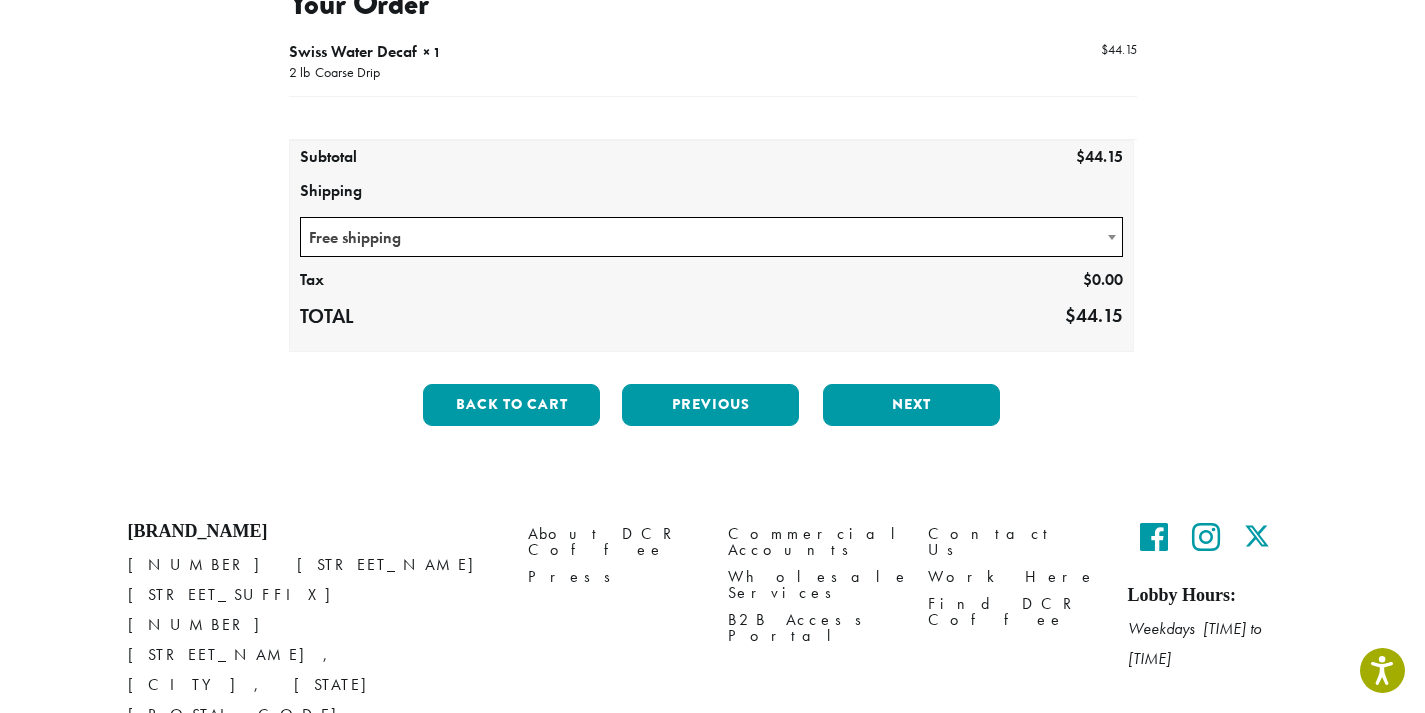 scroll, scrollTop: 293, scrollLeft: 0, axis: vertical 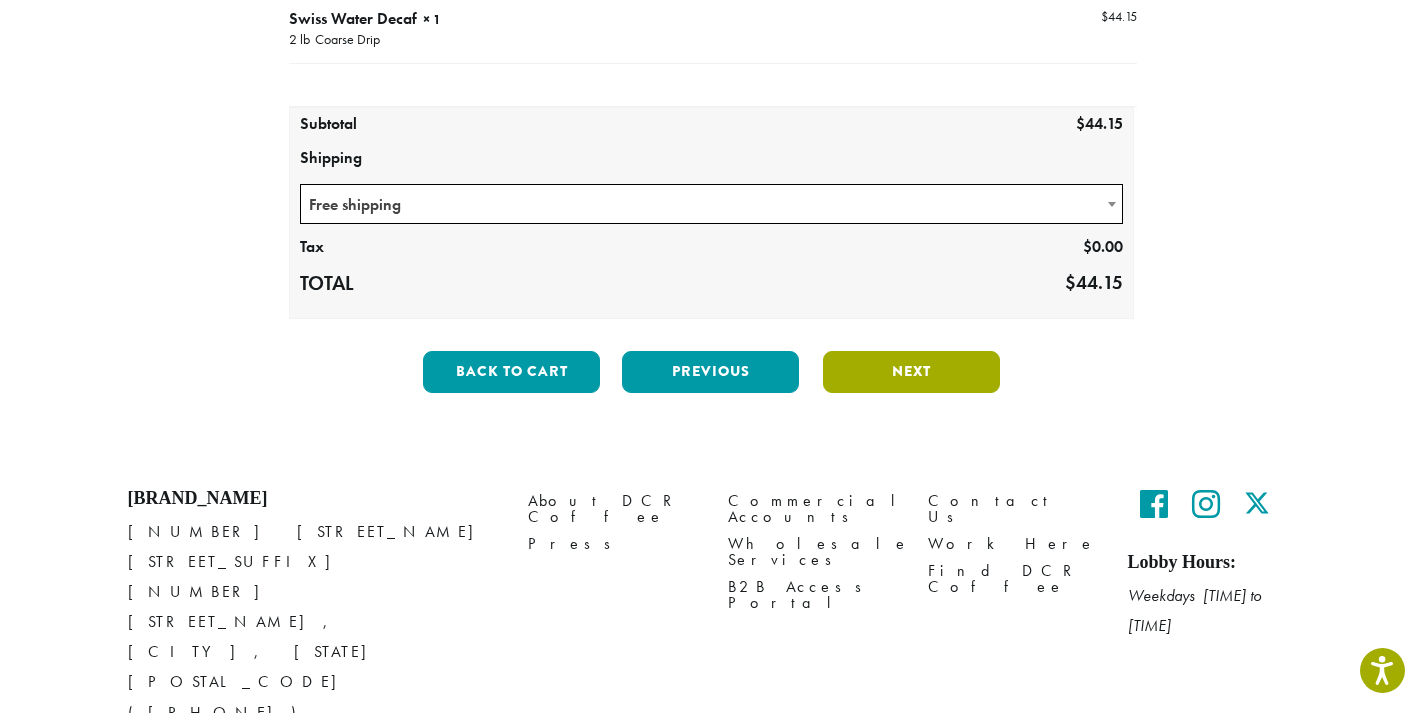 click on "Next" at bounding box center (911, 372) 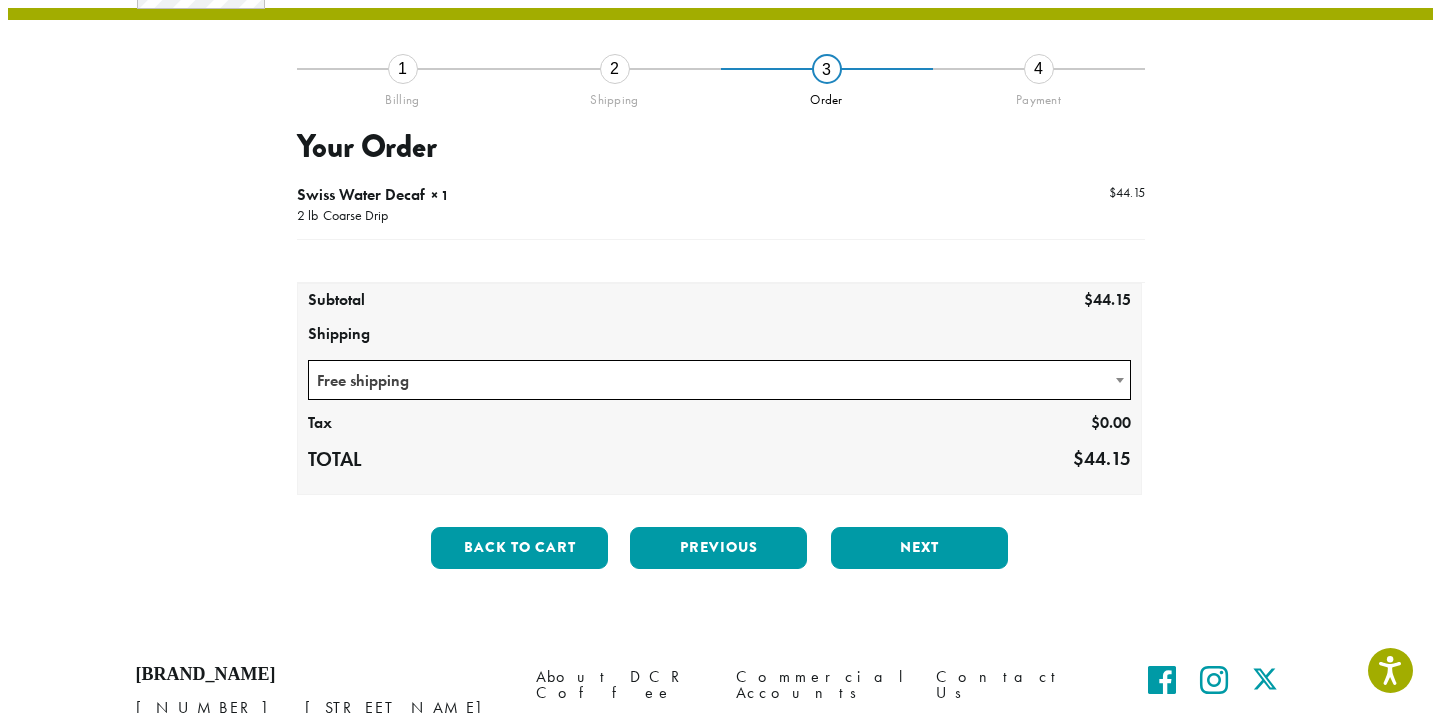 scroll, scrollTop: 115, scrollLeft: 0, axis: vertical 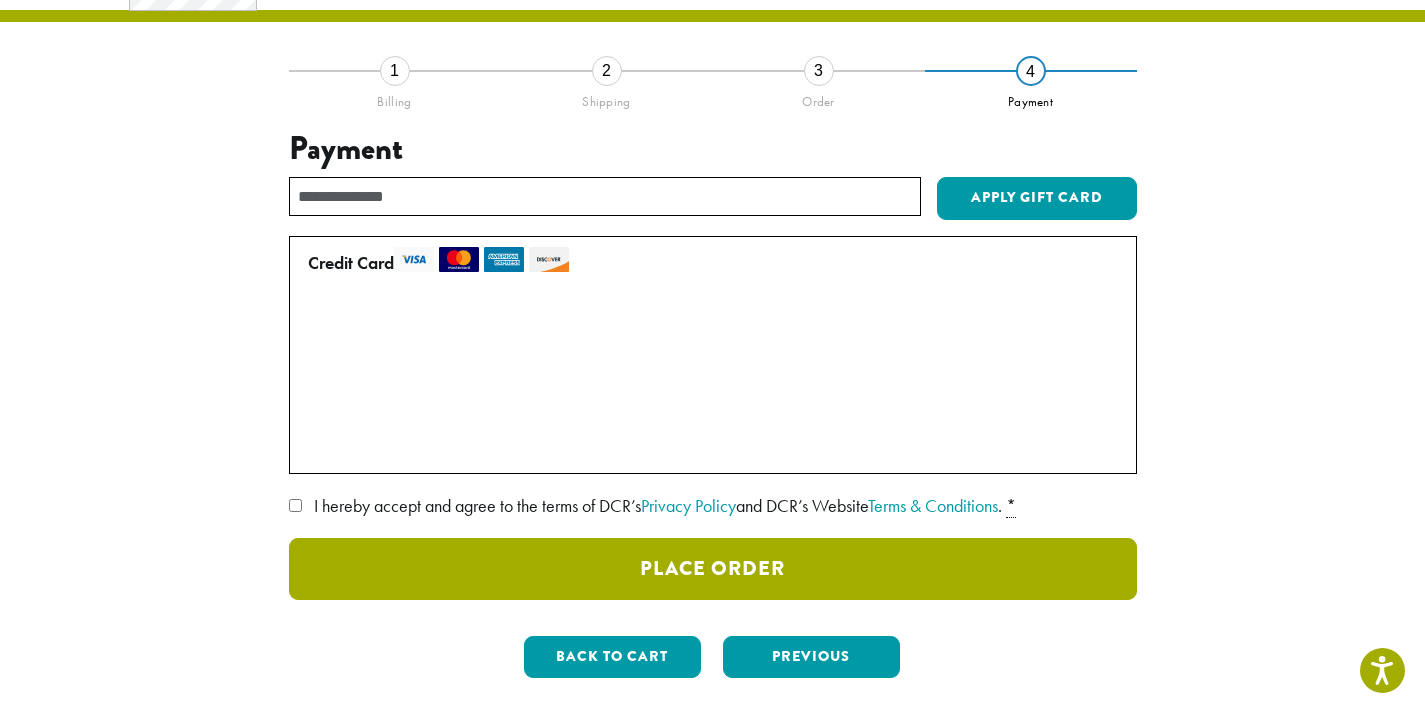 click on "Place Order" at bounding box center (713, 569) 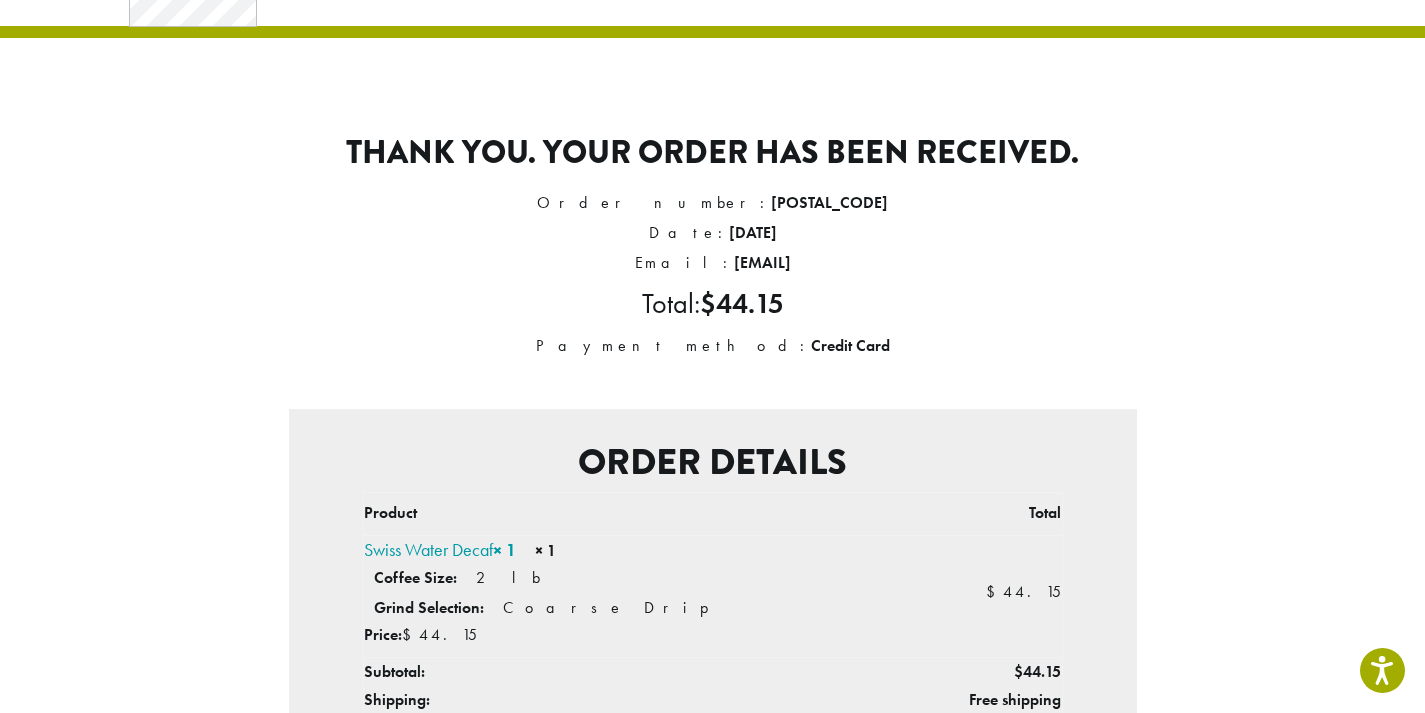 scroll, scrollTop: 0, scrollLeft: 0, axis: both 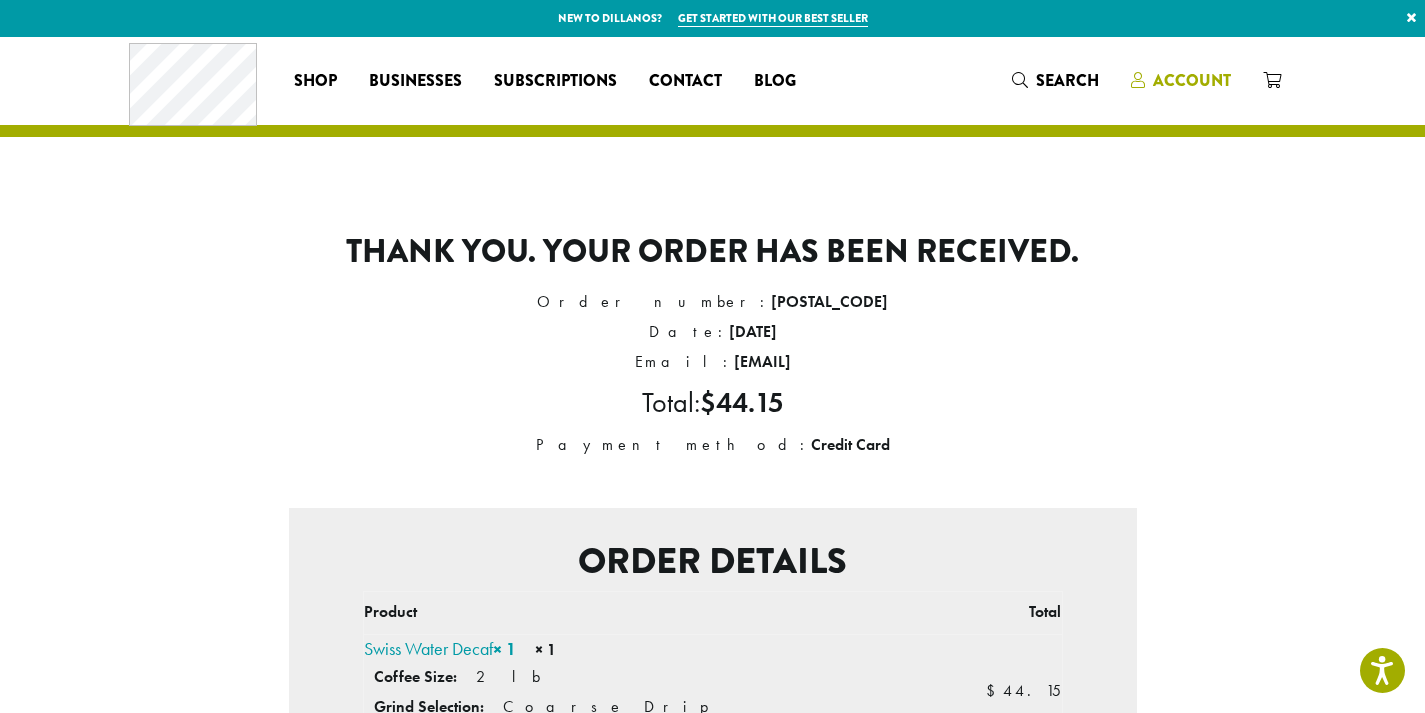 click on "Account" at bounding box center [1192, 80] 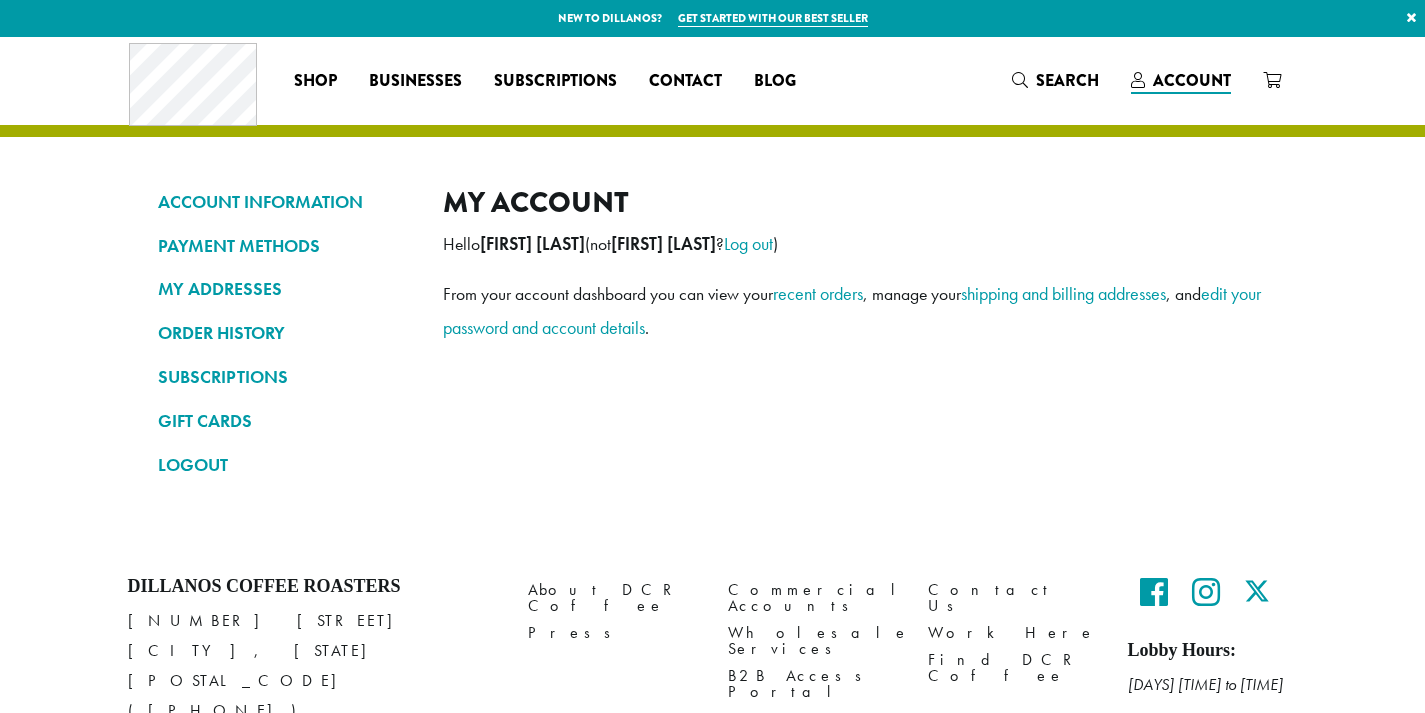 scroll, scrollTop: 0, scrollLeft: 0, axis: both 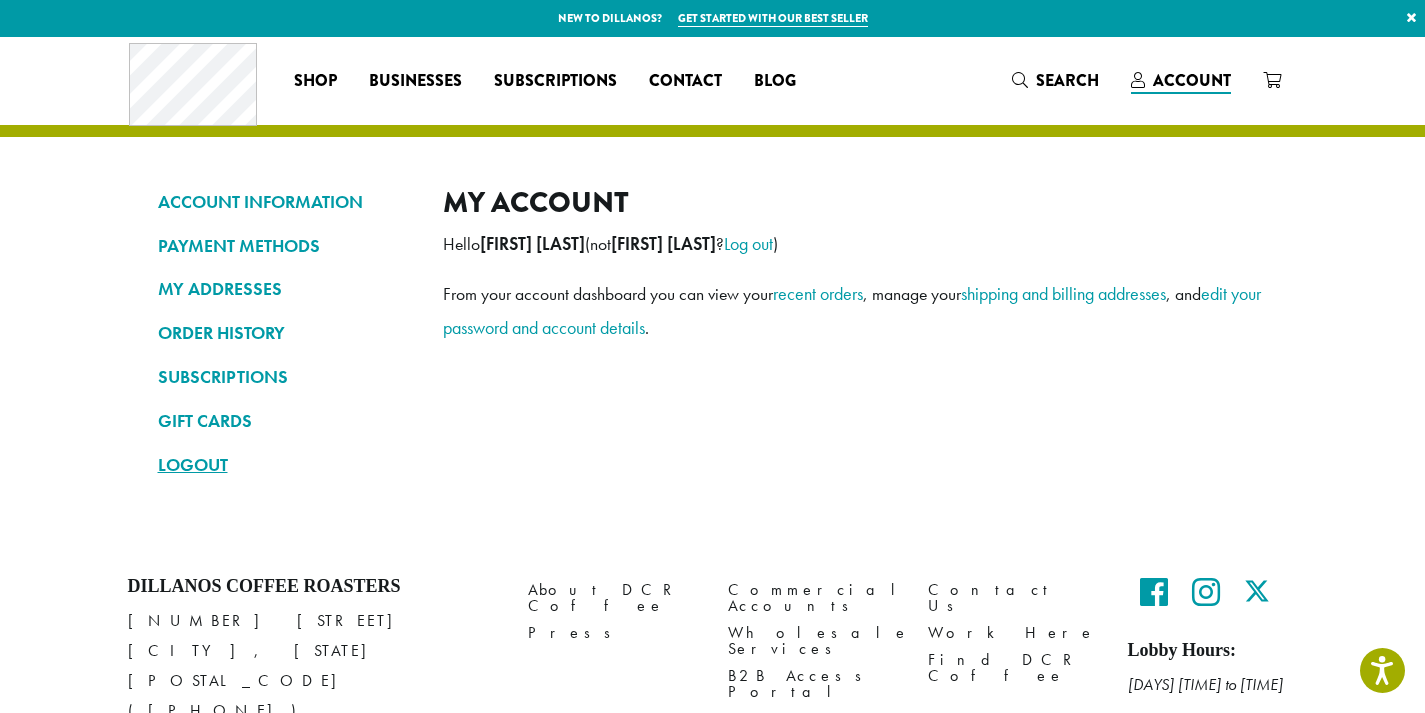 click on "LOGOUT" at bounding box center [285, 465] 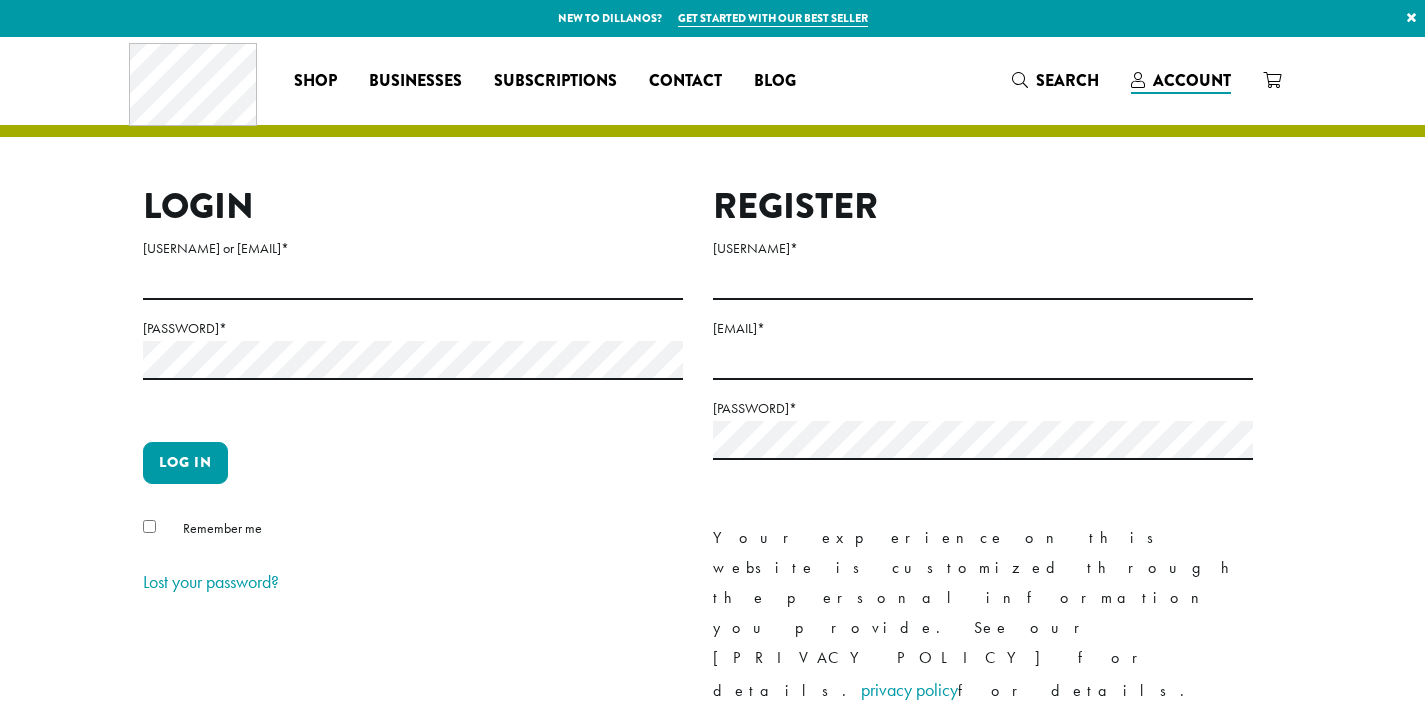 scroll, scrollTop: 0, scrollLeft: 0, axis: both 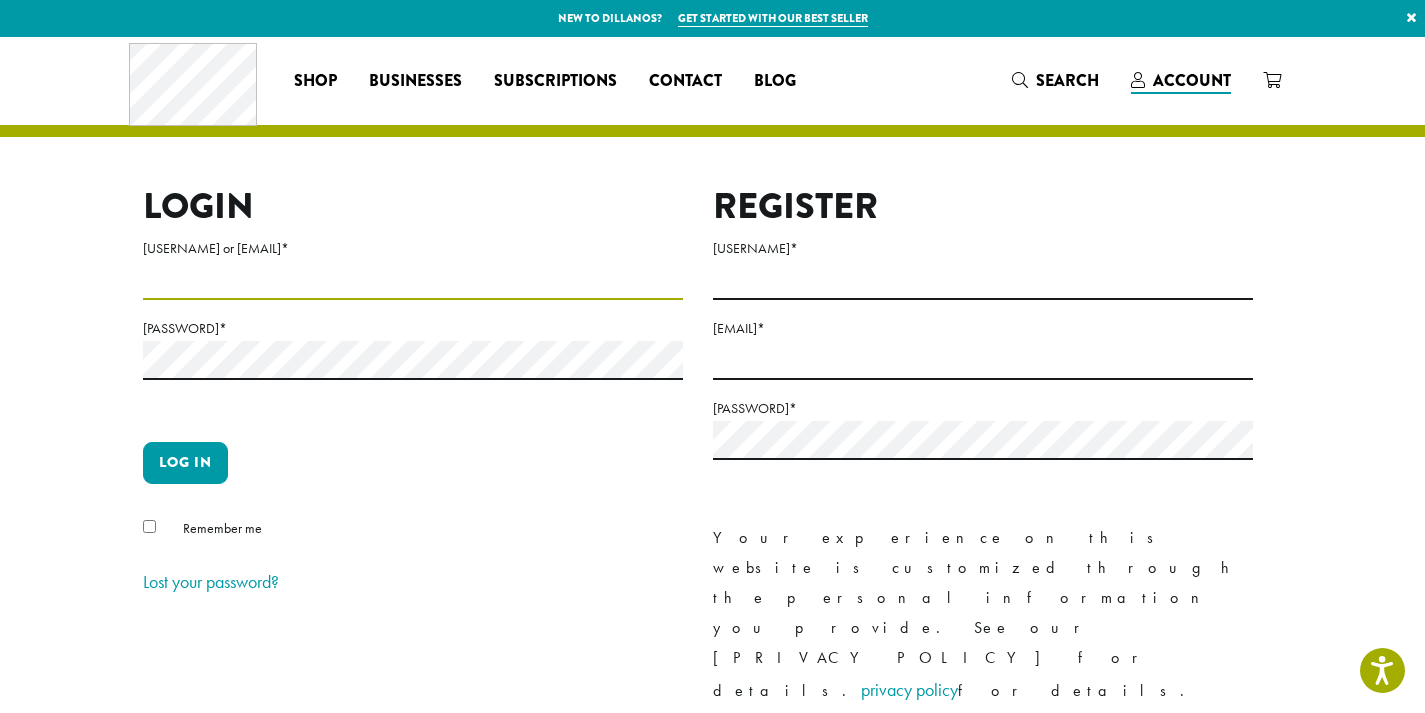 type on "**********" 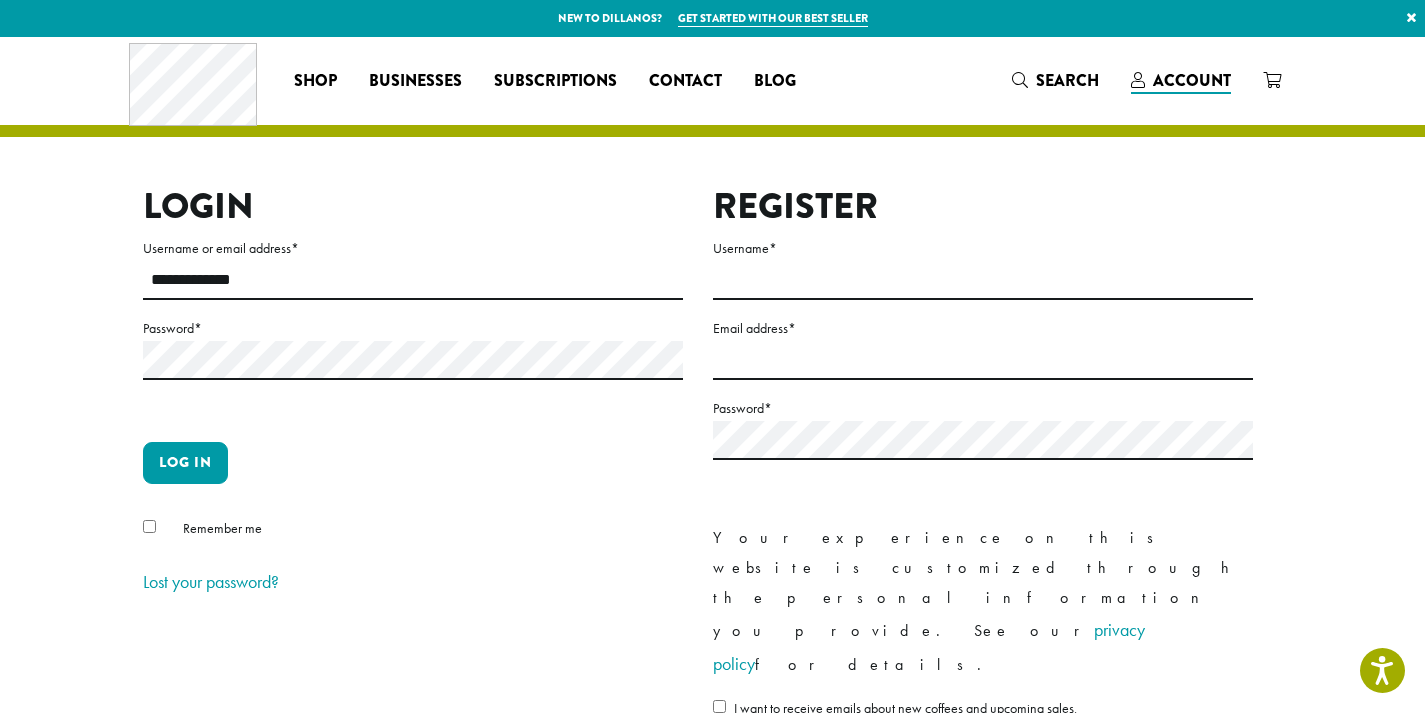 drag, startPoint x: 1271, startPoint y: 528, endPoint x: 1233, endPoint y: 511, distance: 41.62932 